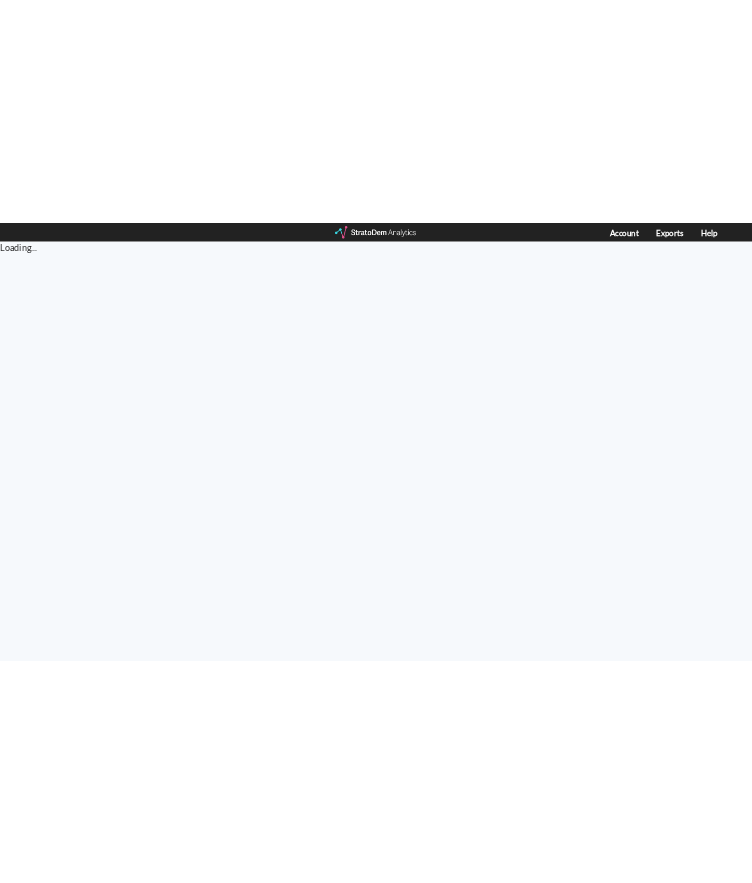 scroll, scrollTop: 0, scrollLeft: 0, axis: both 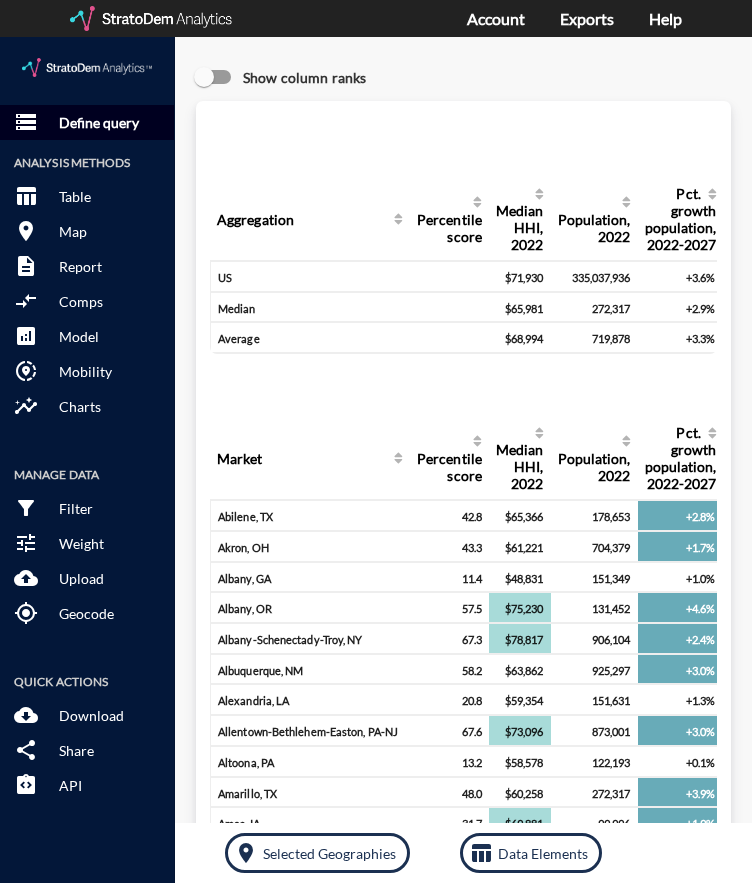 click on "Define query" 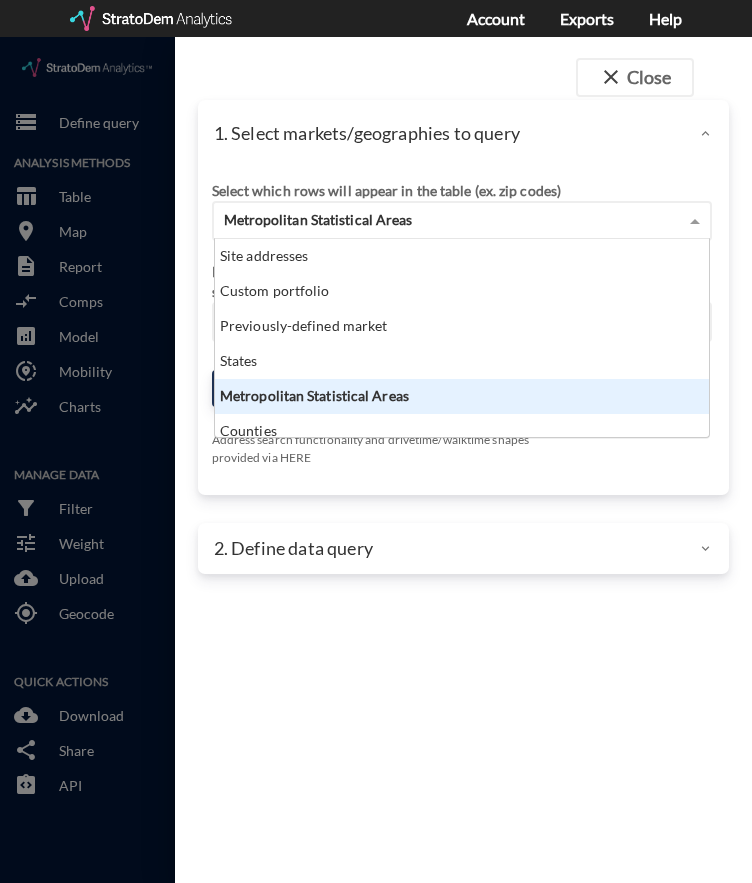 click on "Metropolitan Statistical Areas" 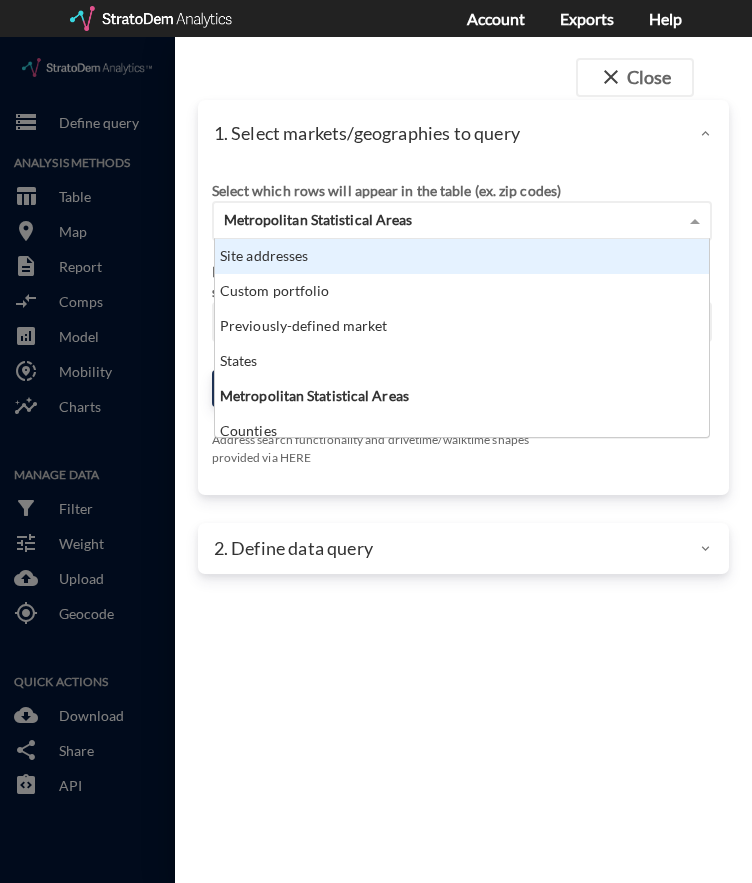 click on "Site addresses" 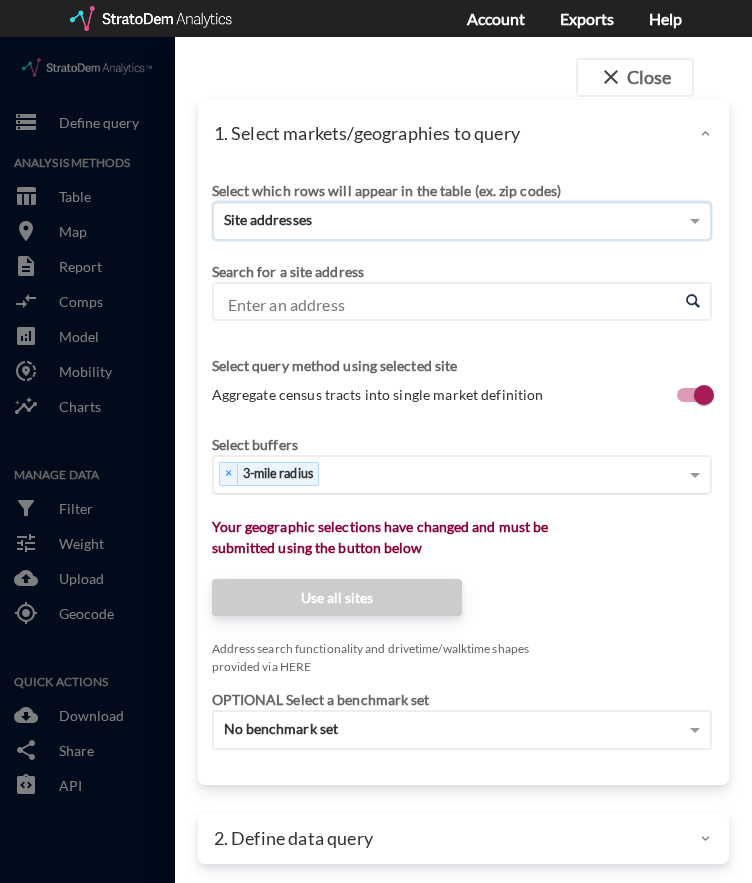 click on "× 3-mile radius" 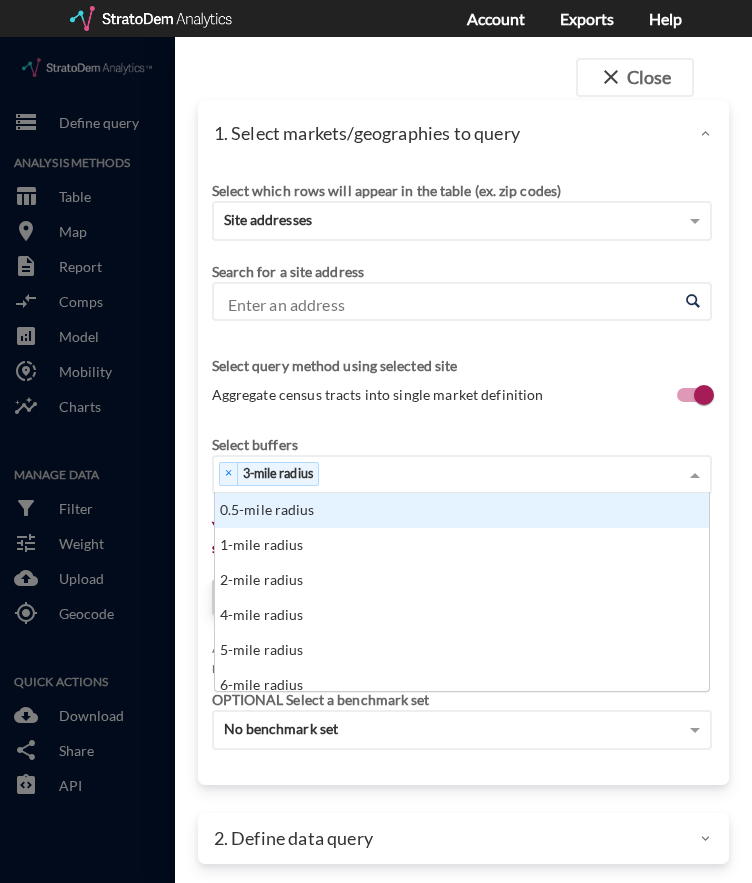 scroll, scrollTop: 16, scrollLeft: 13, axis: both 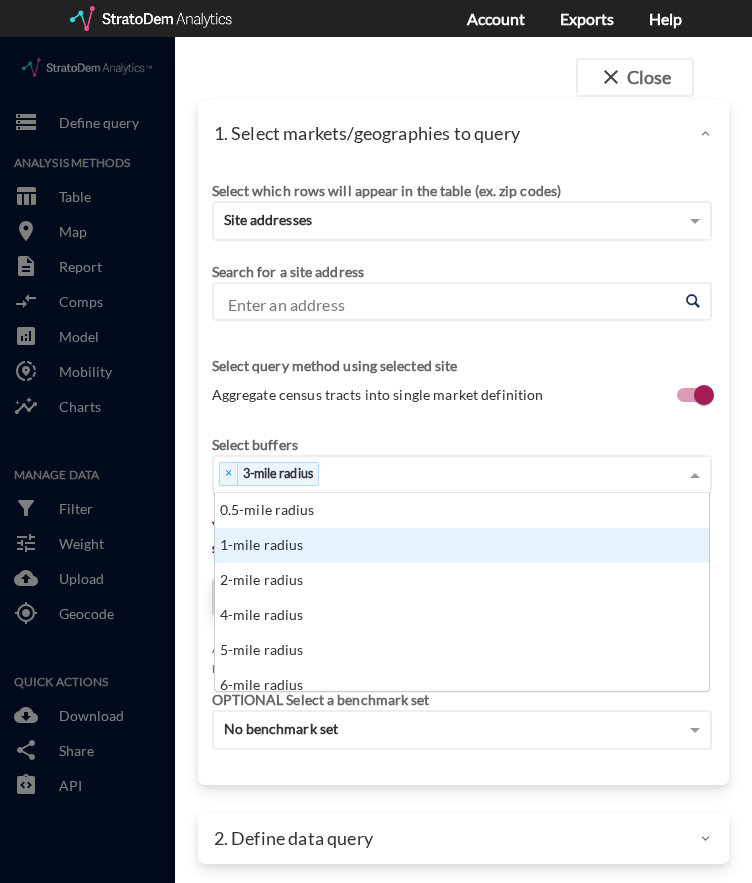 click on "1-mile radius" 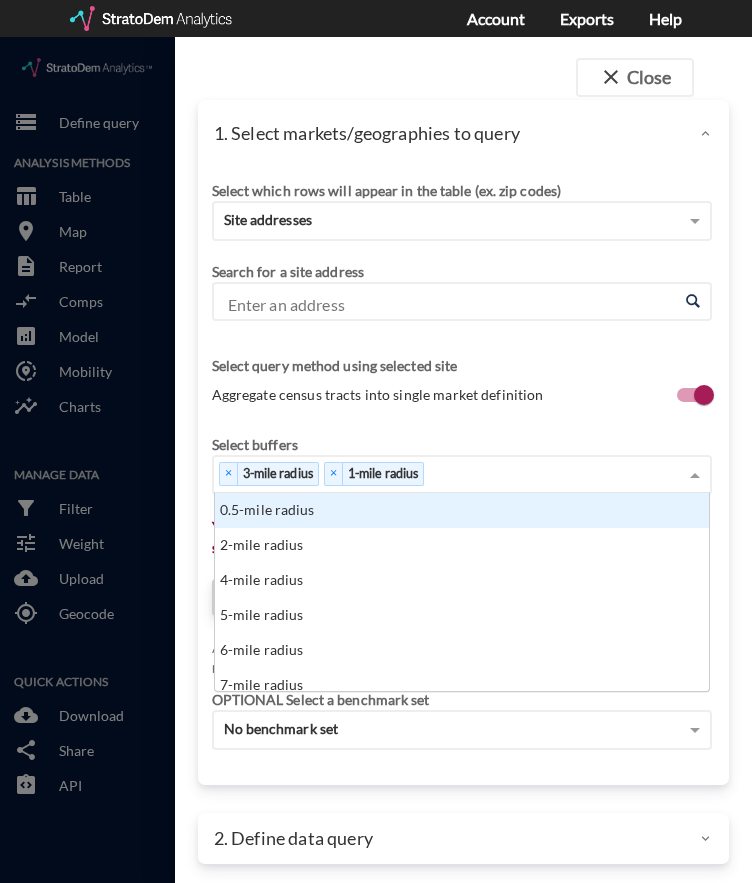 scroll, scrollTop: 16, scrollLeft: 13, axis: both 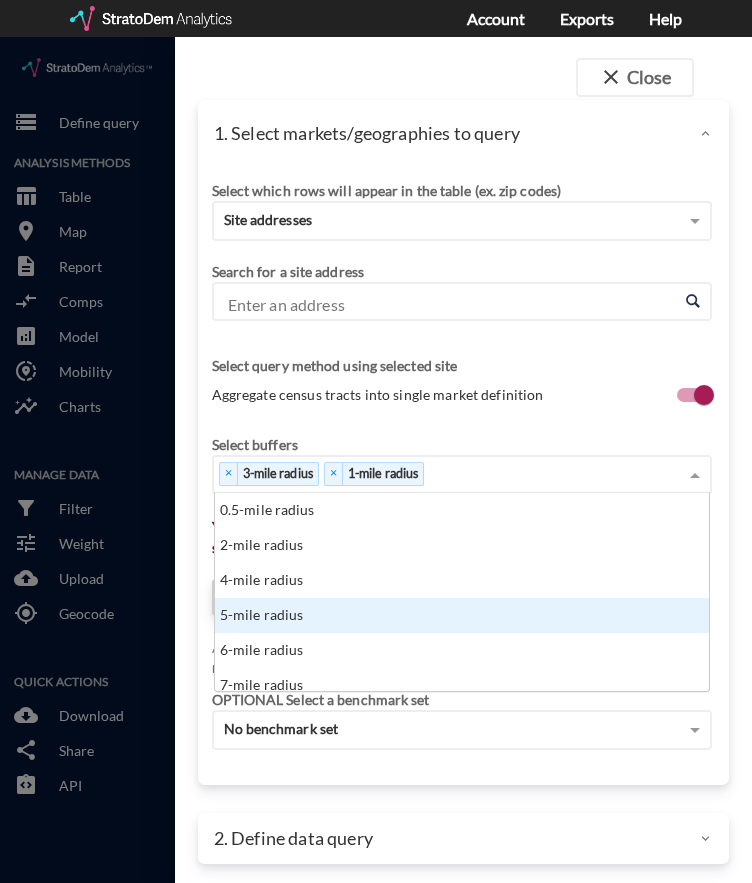 click on "5-mile radius" 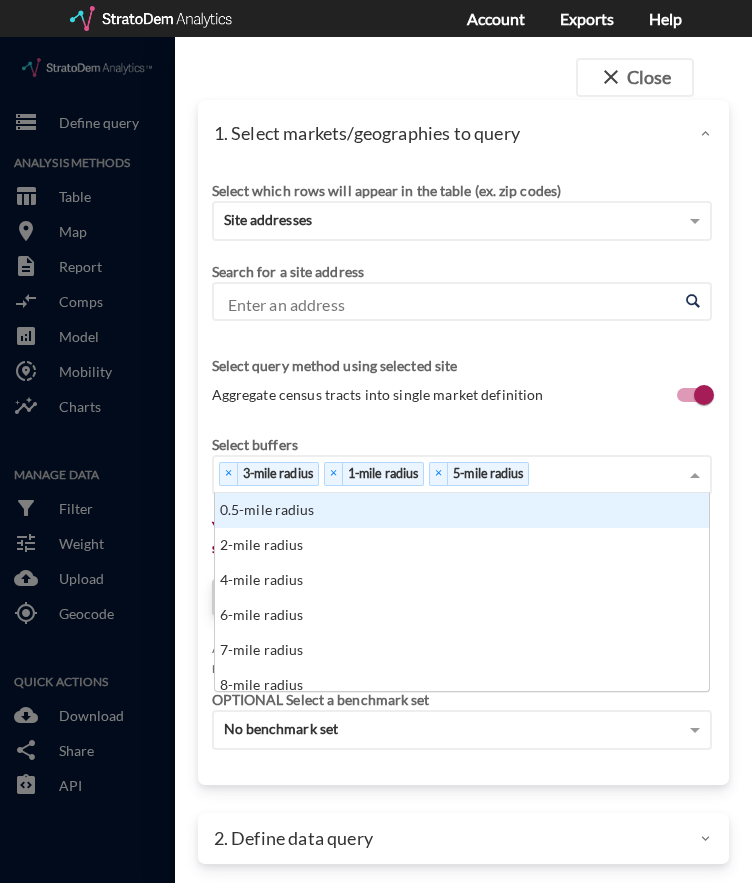 click on "× 3-mile radius   × 1-mile radius   × 5-mile radius" 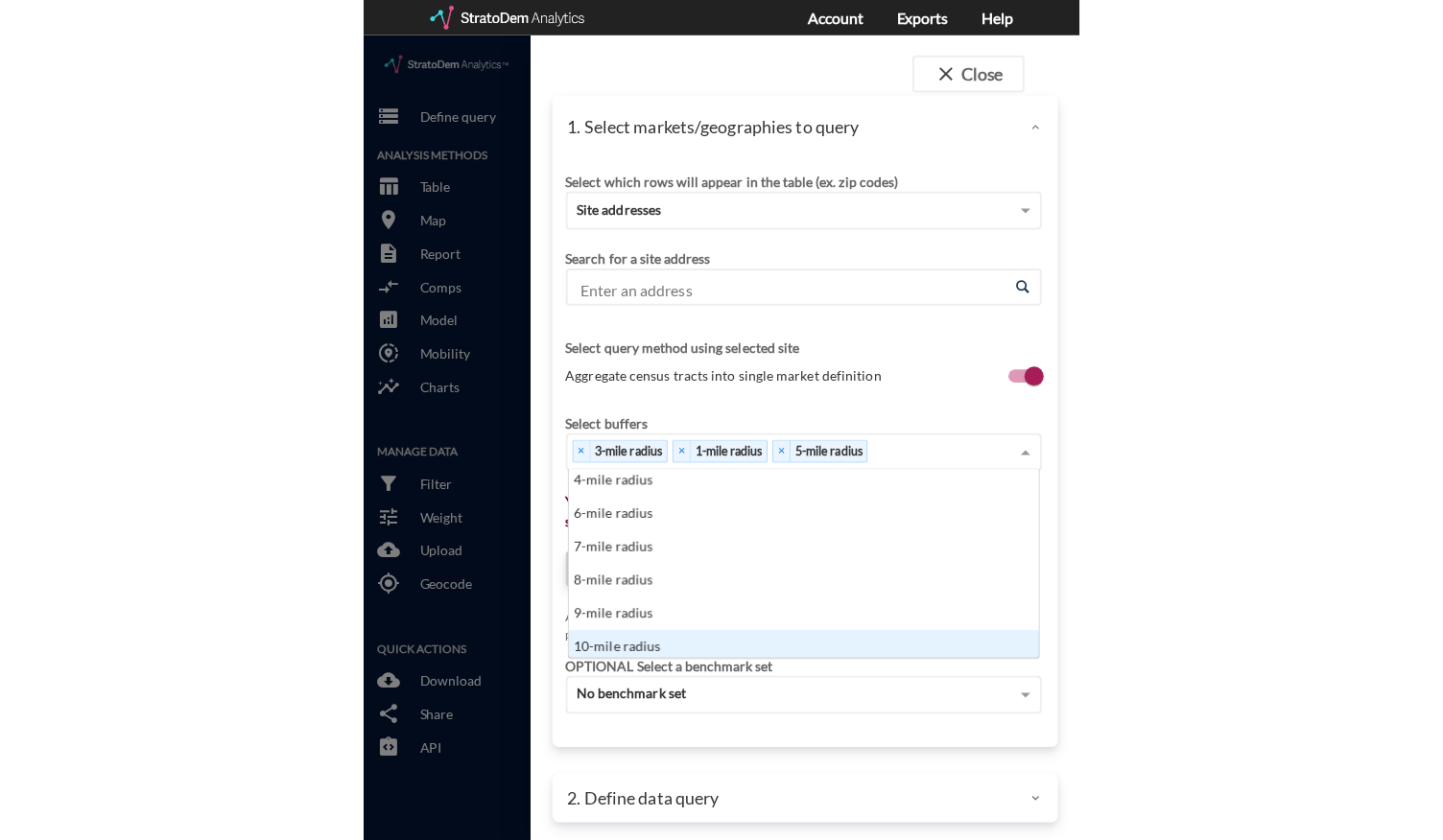 scroll, scrollTop: 77, scrollLeft: 0, axis: vertical 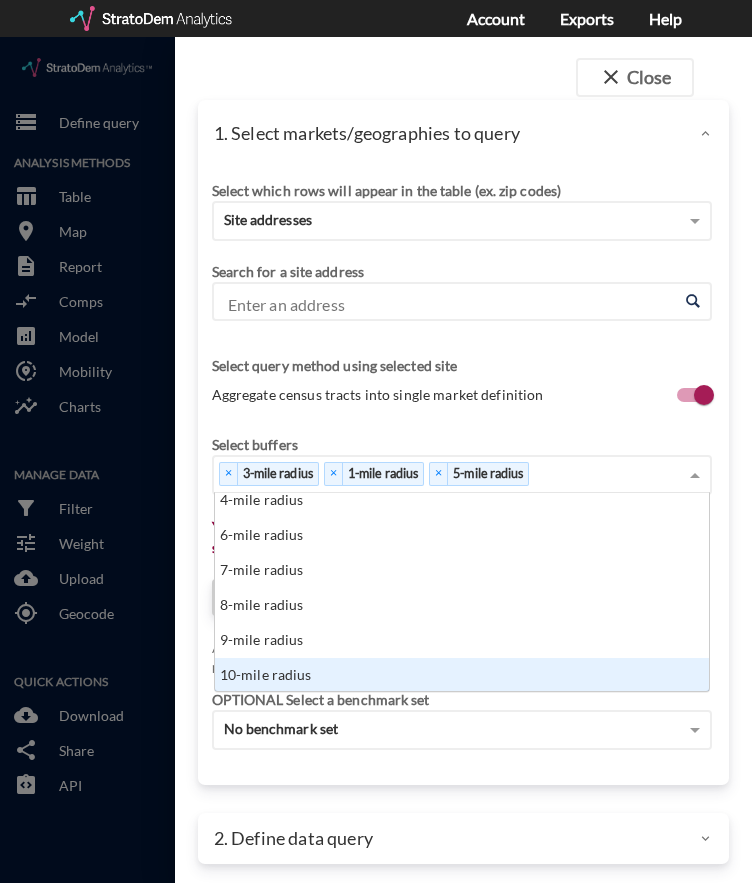 click on "10-mile radius" 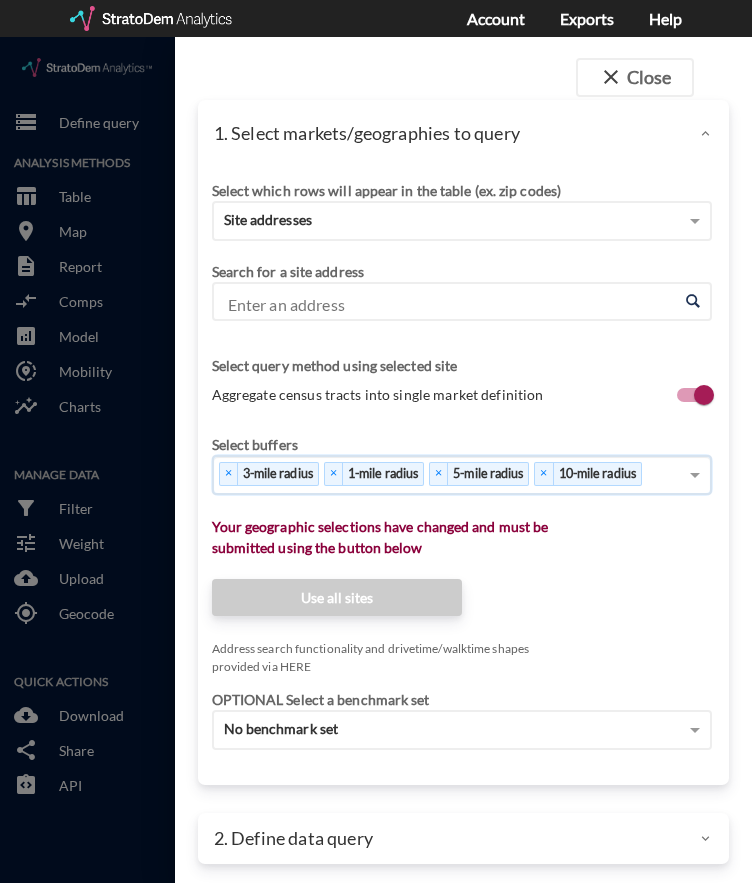 click on "Enter an address" 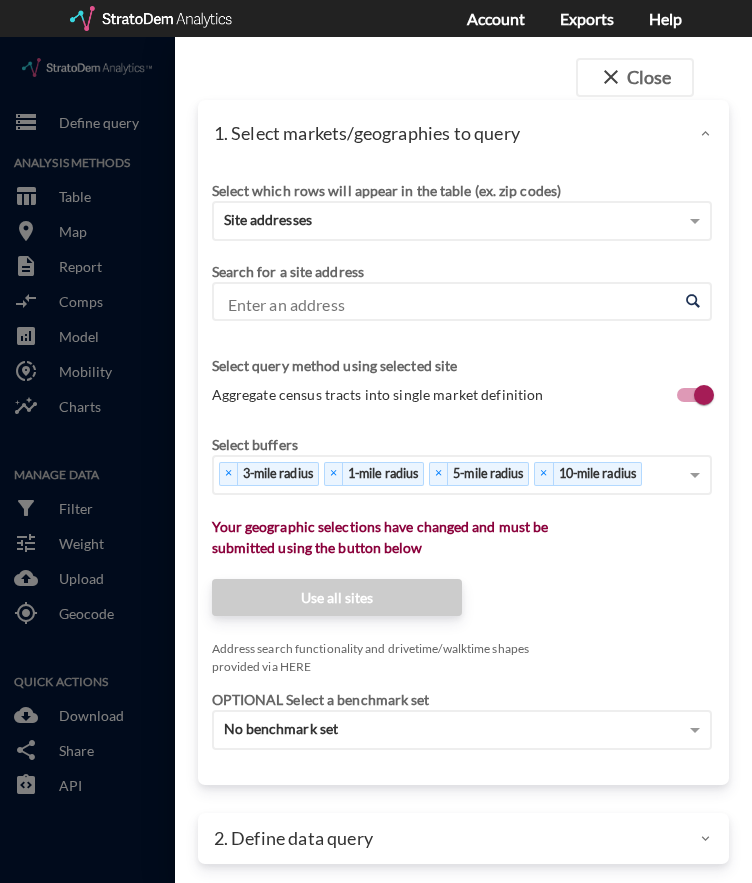 click on "Enter an address Enter an address" 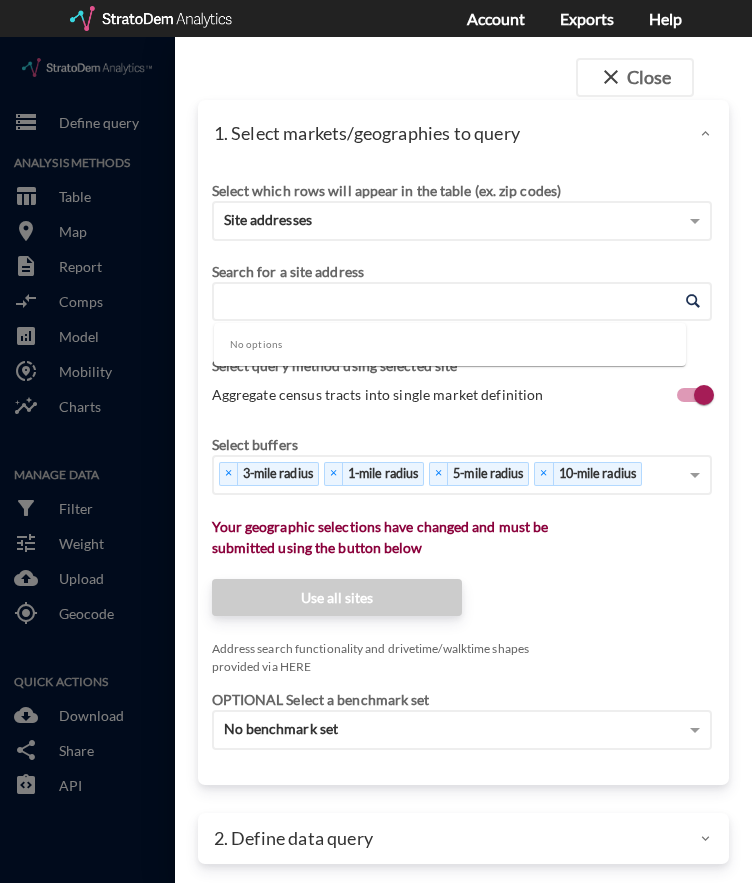 click on "Enter an address" 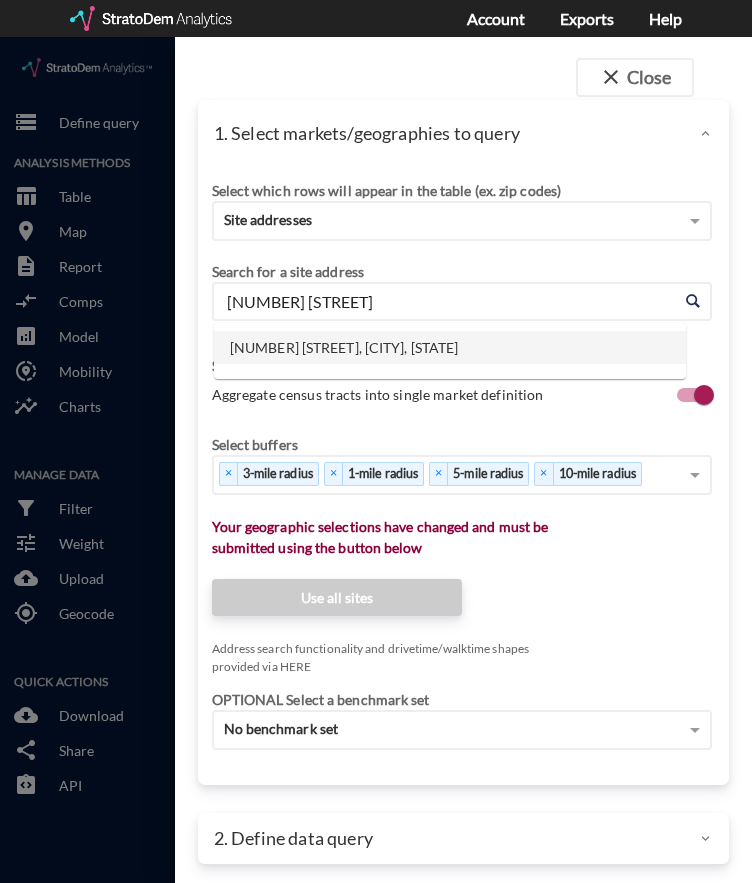 click on "[NUMBER] [STREET], [CITY], [STATE]" 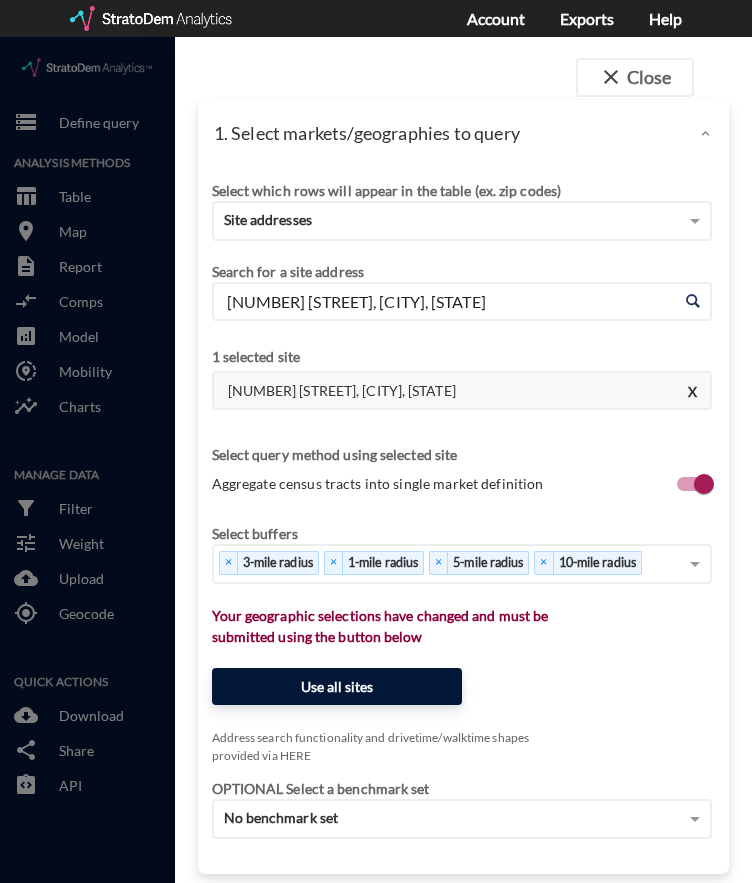 type on "[NUMBER] [STREET], [CITY], [STATE]" 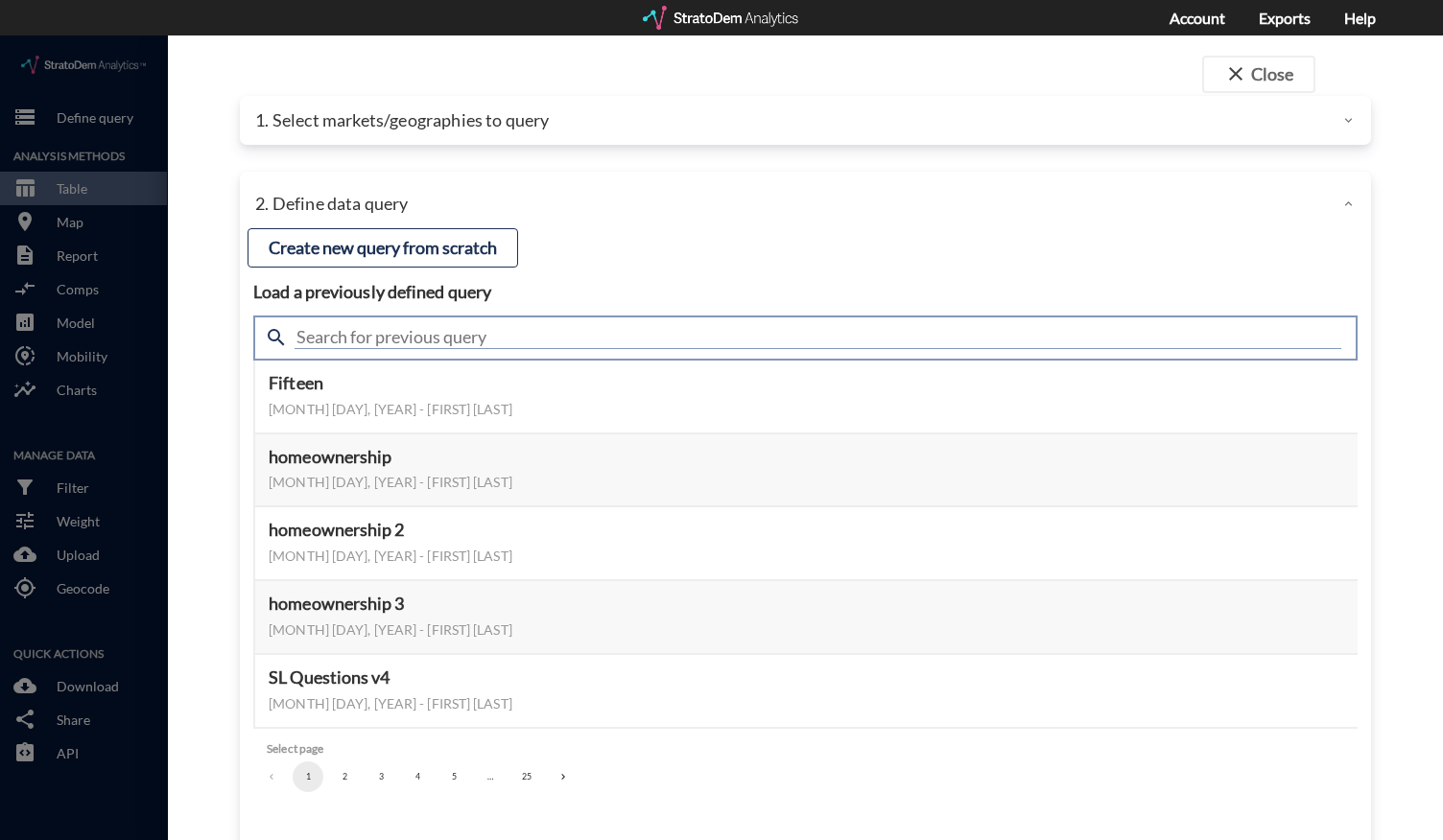 click 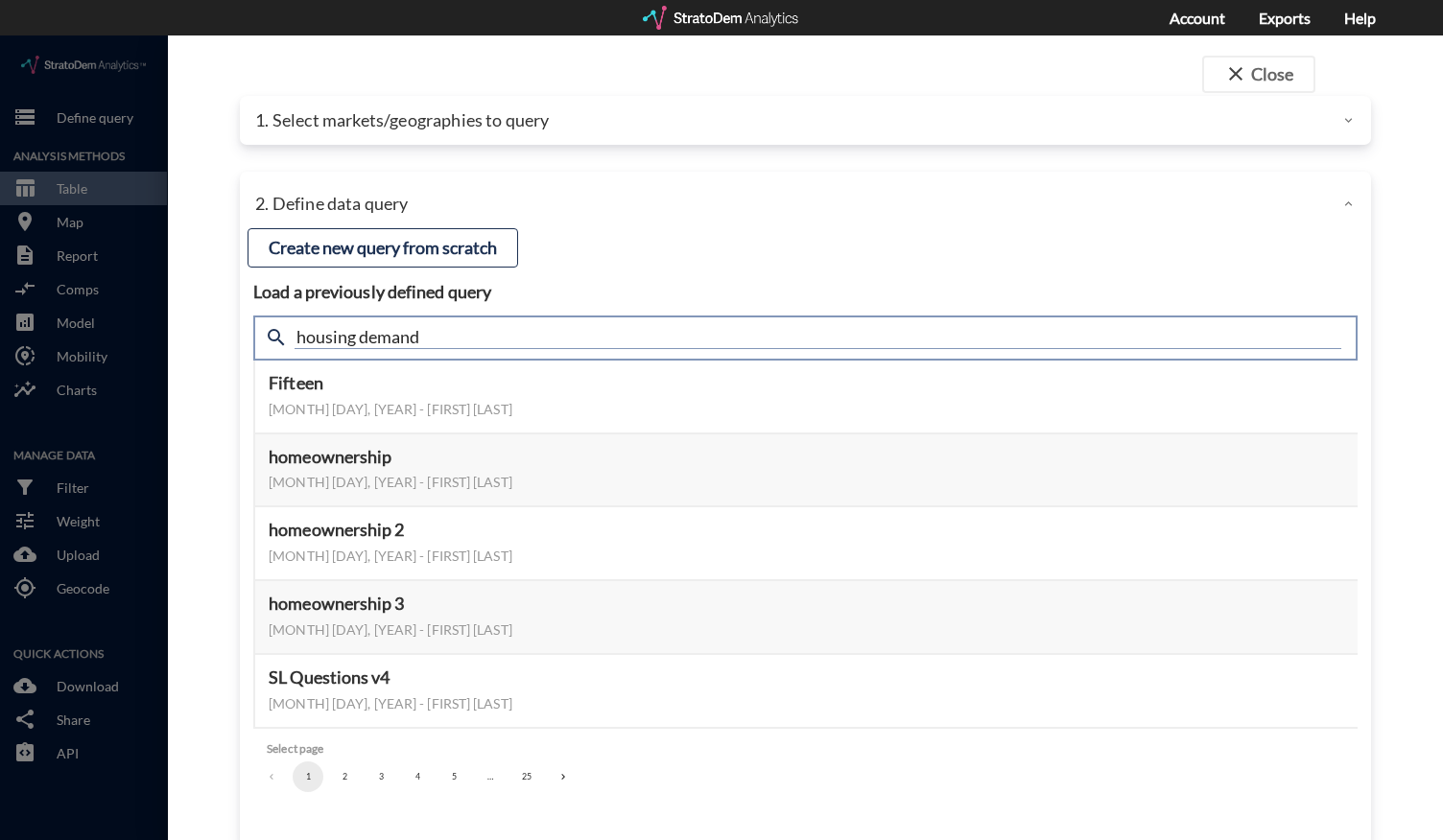 type on "housing demand" 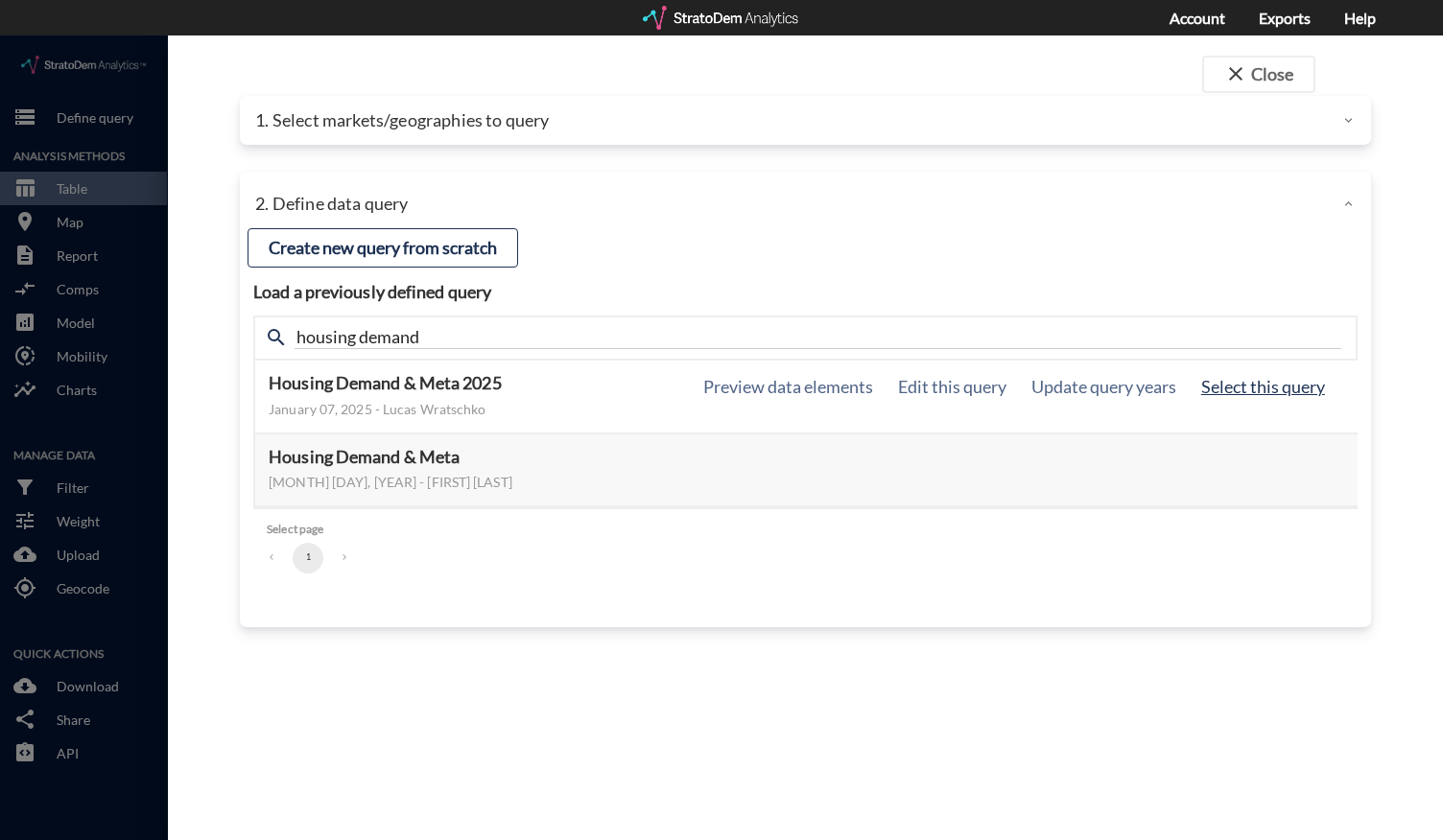click on "Select this query" 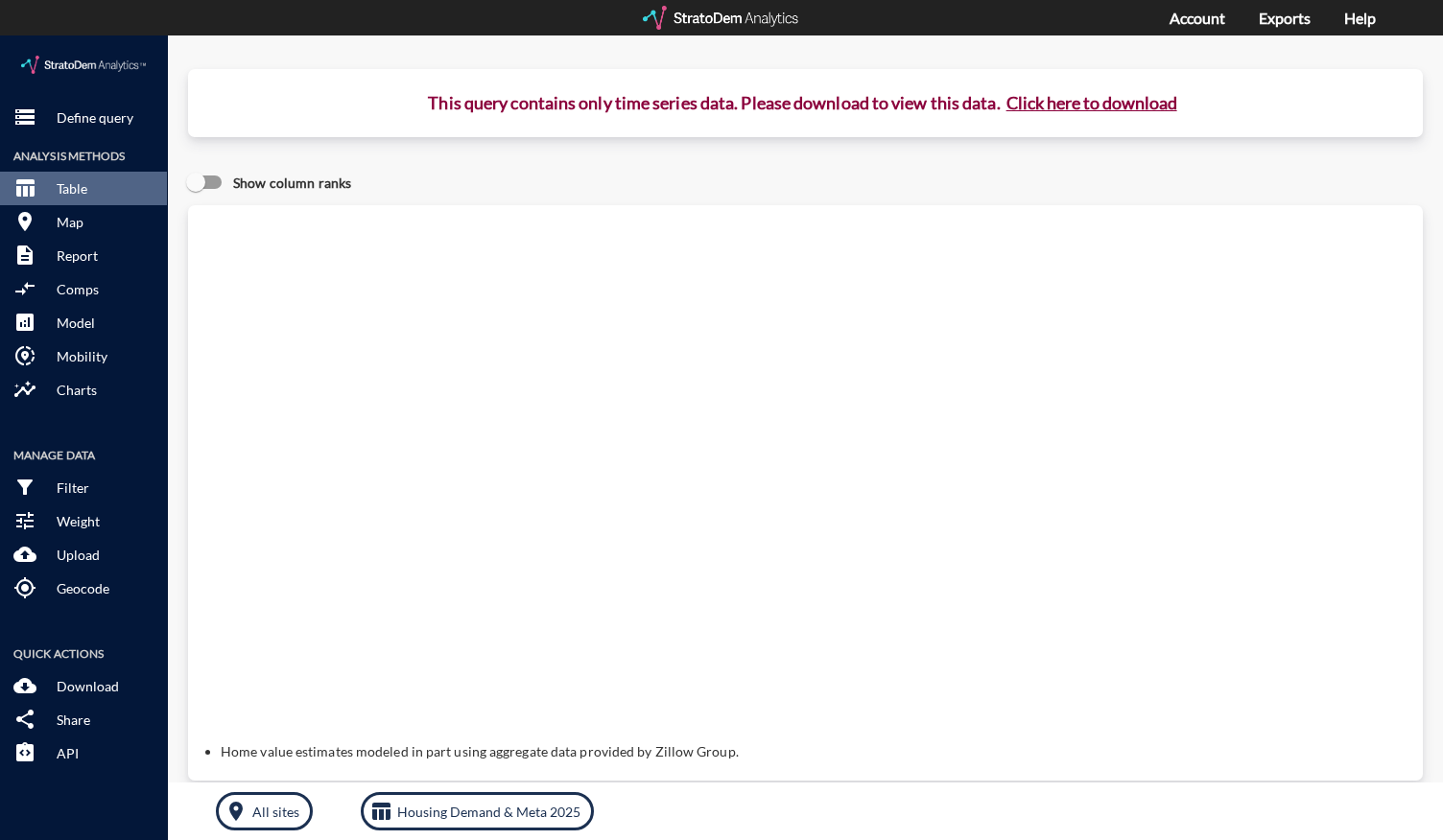 click on "Click here to download" 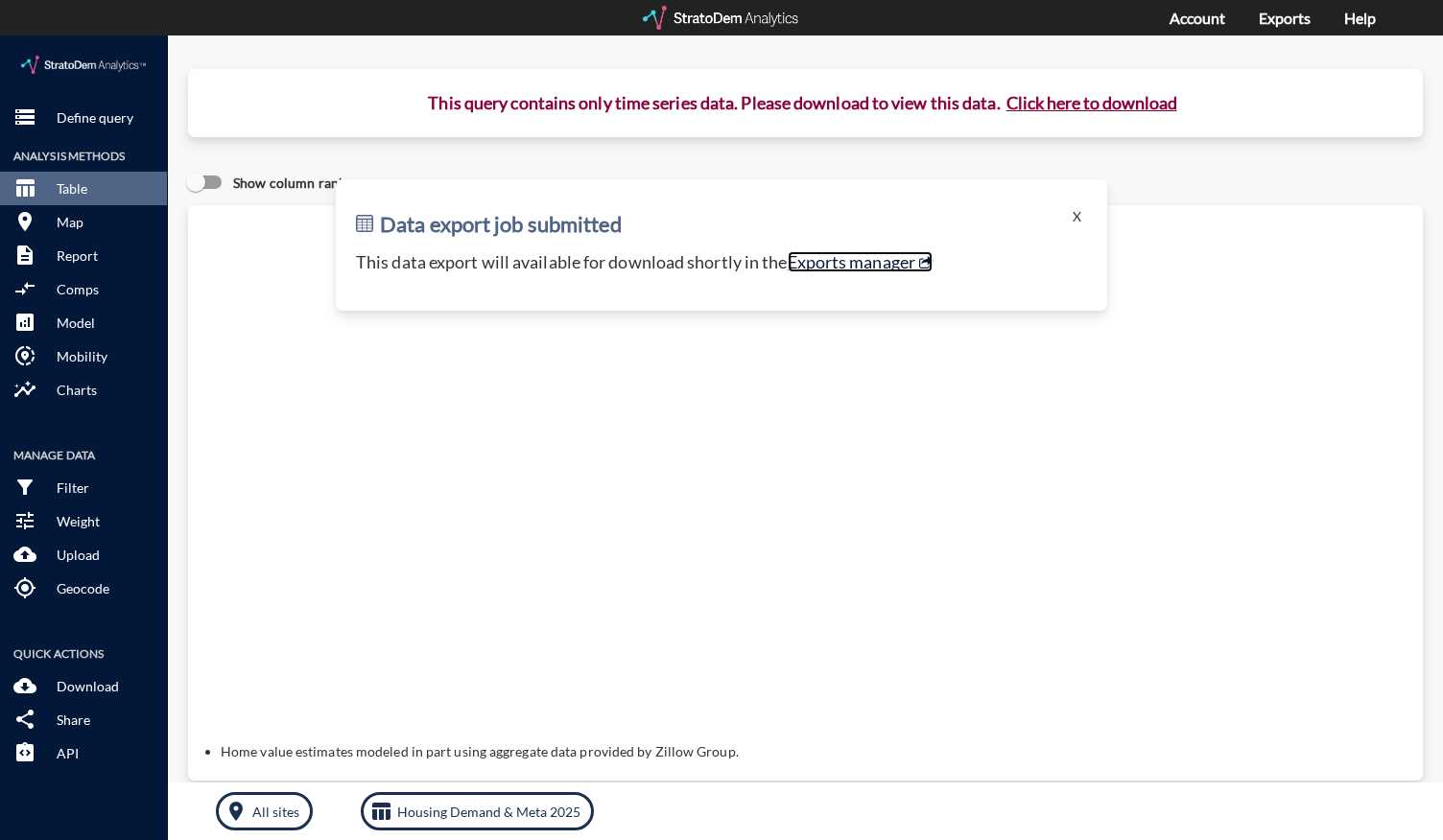 click on "Exports manager" 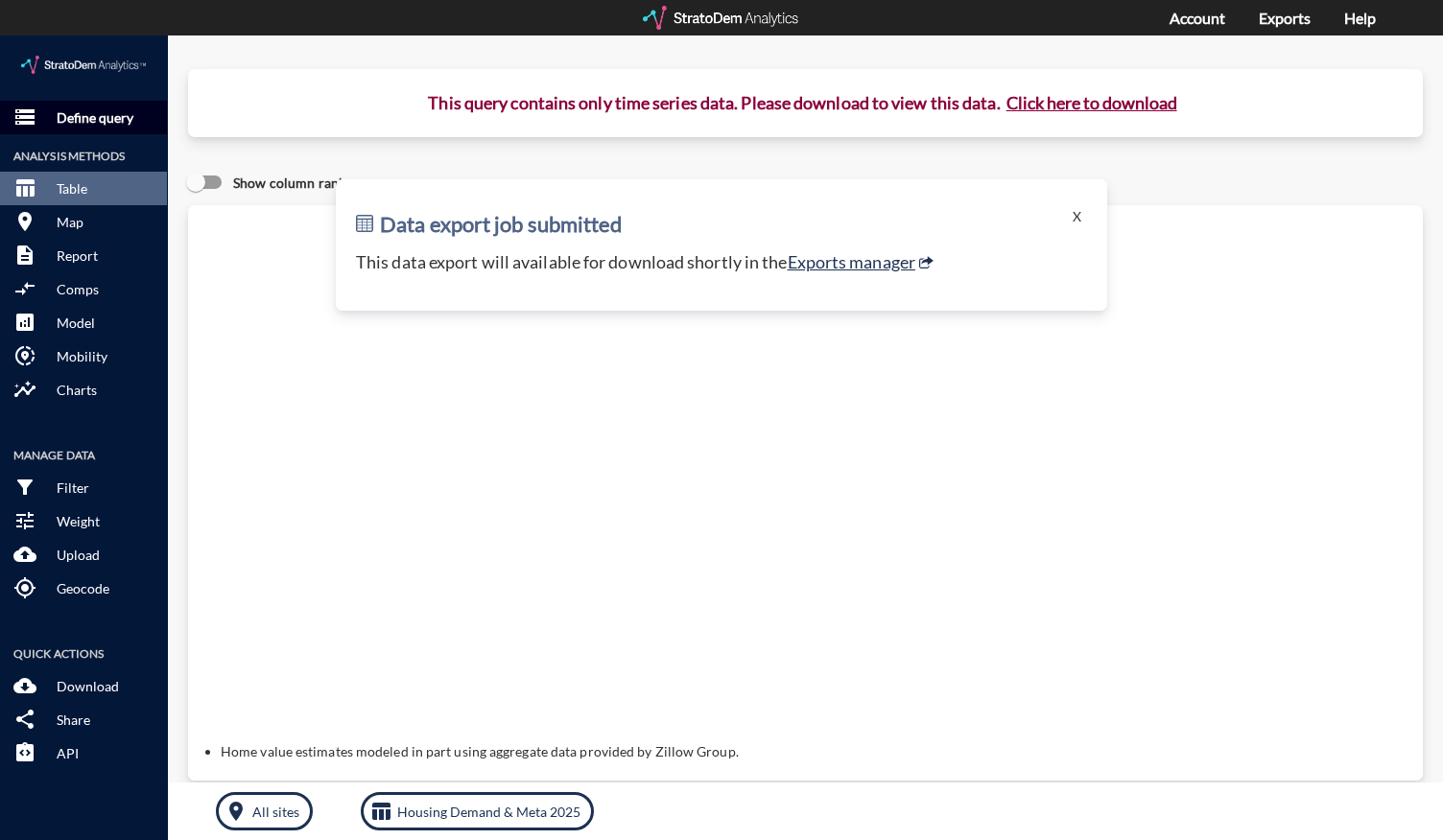 click on "Define query" 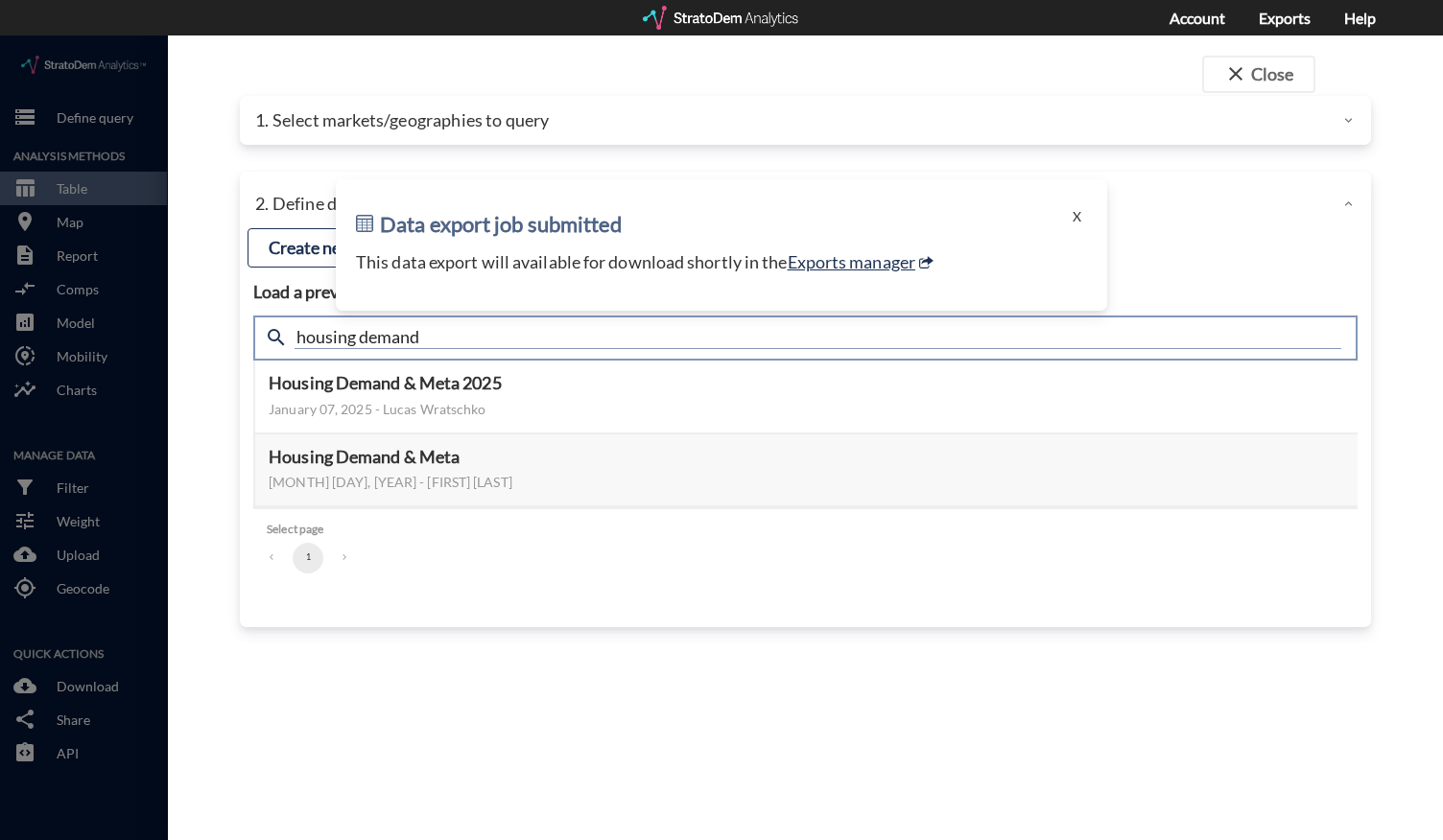 click on "housing demand" 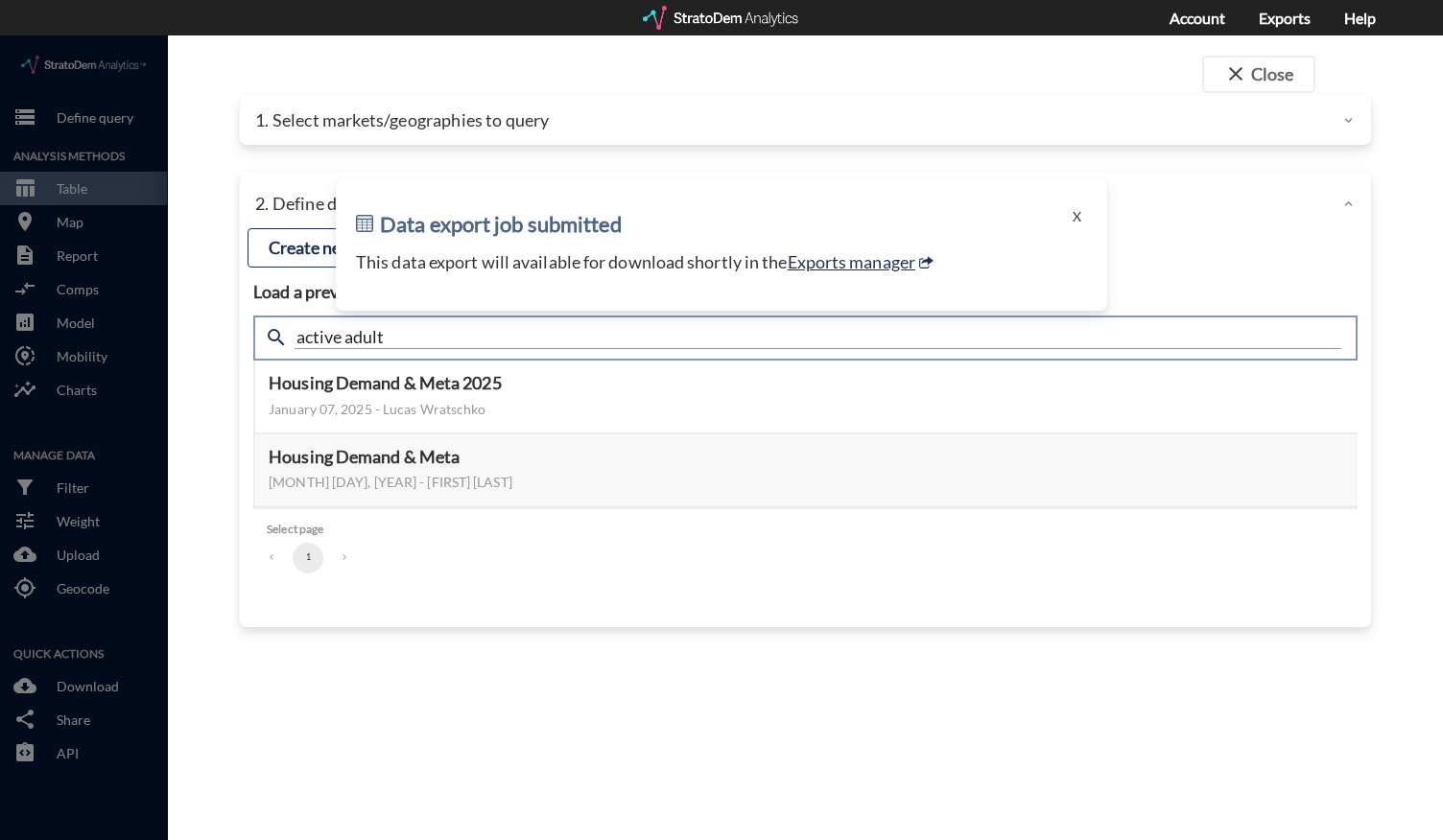 type on "active adult" 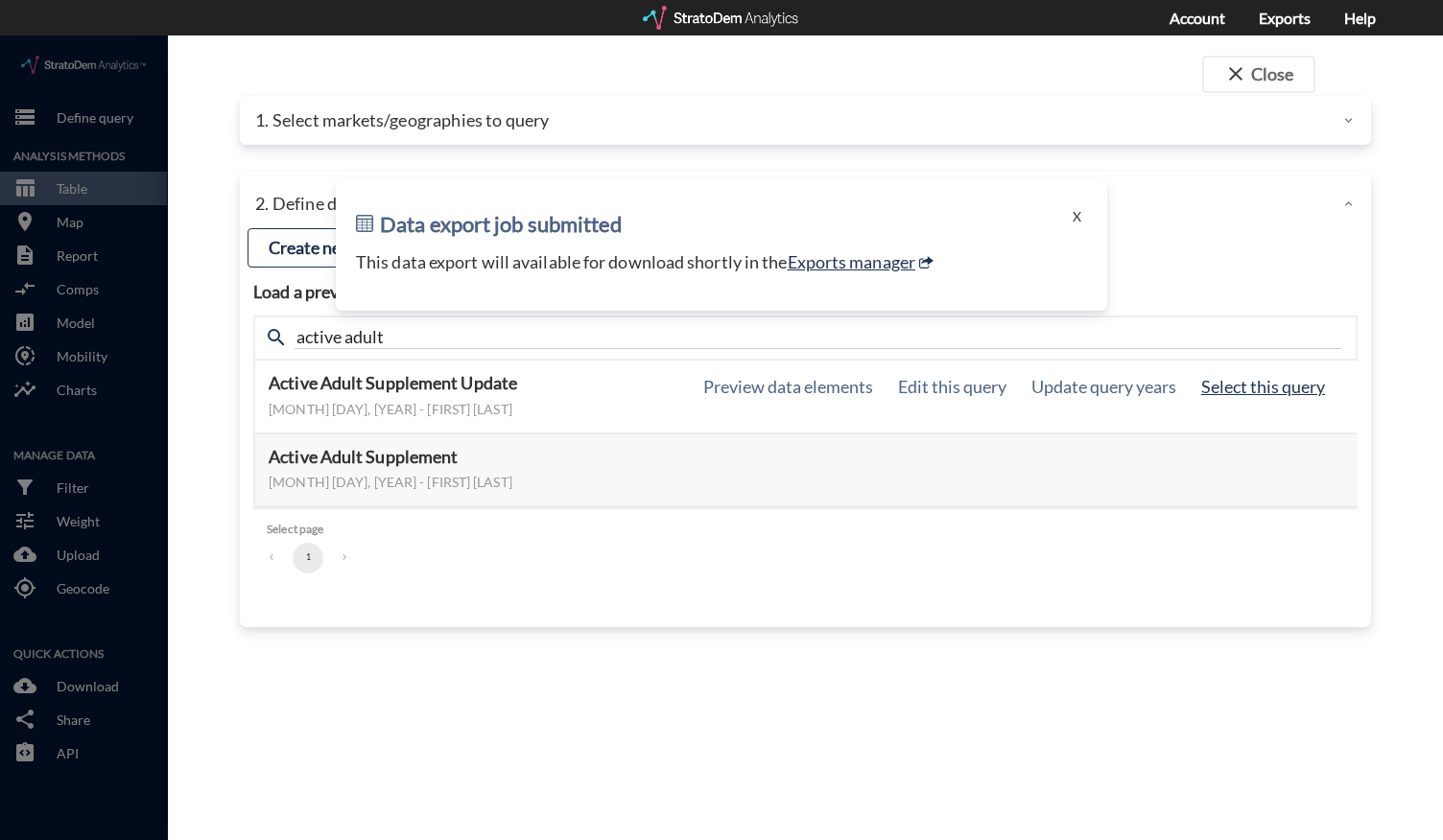 click on "Select this query" 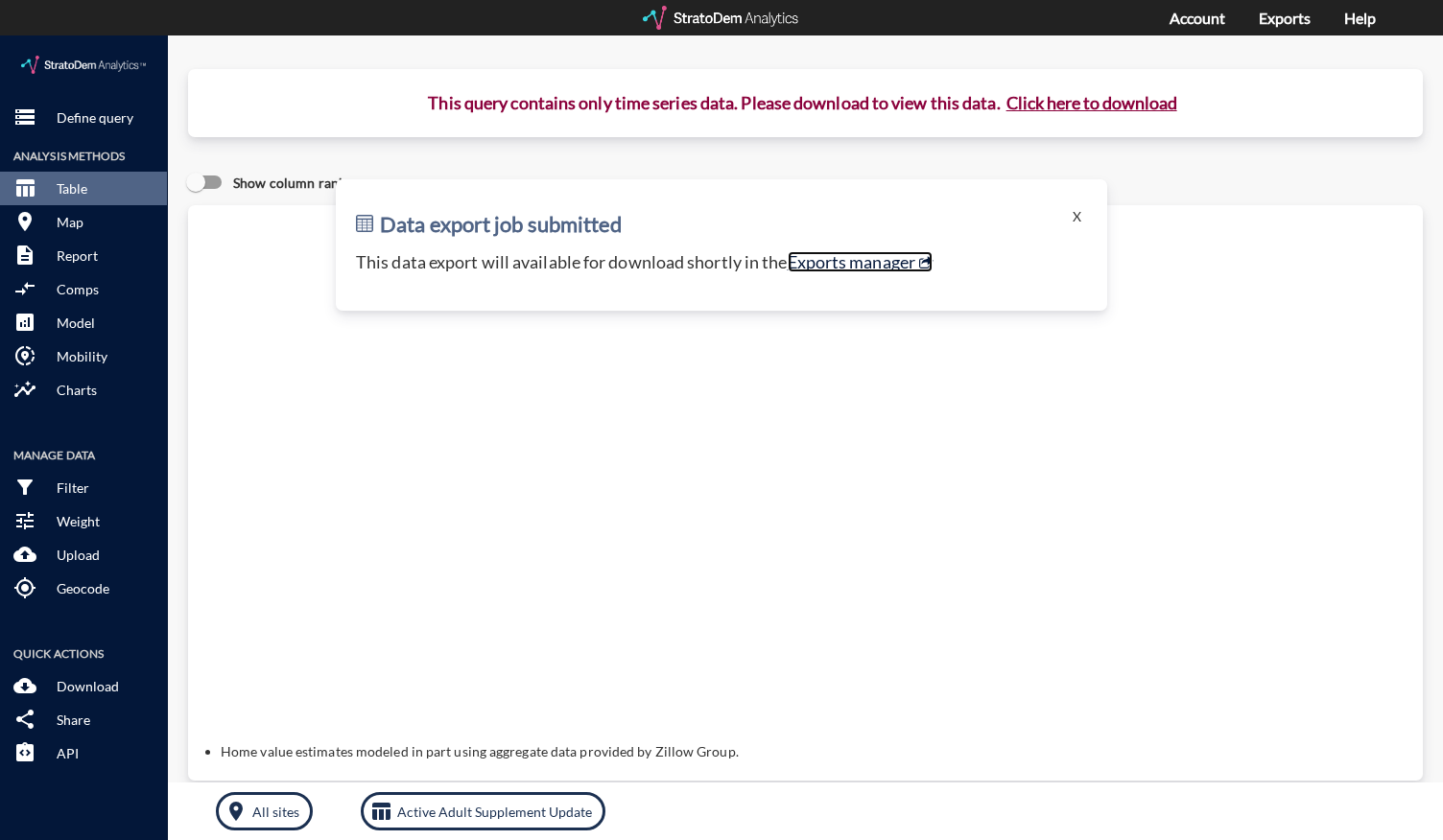 click on "Exports manager" 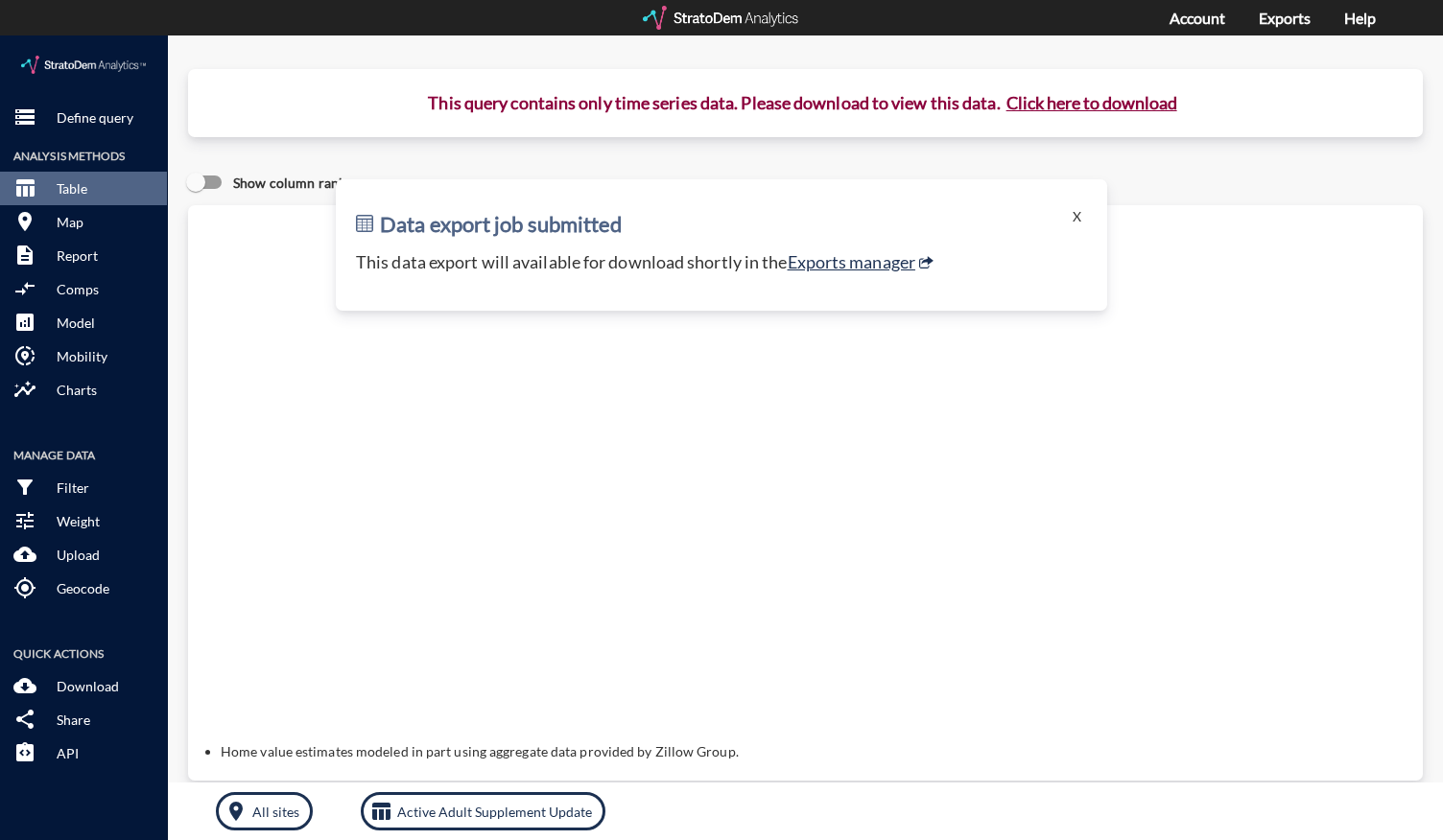click on "Click here to download" 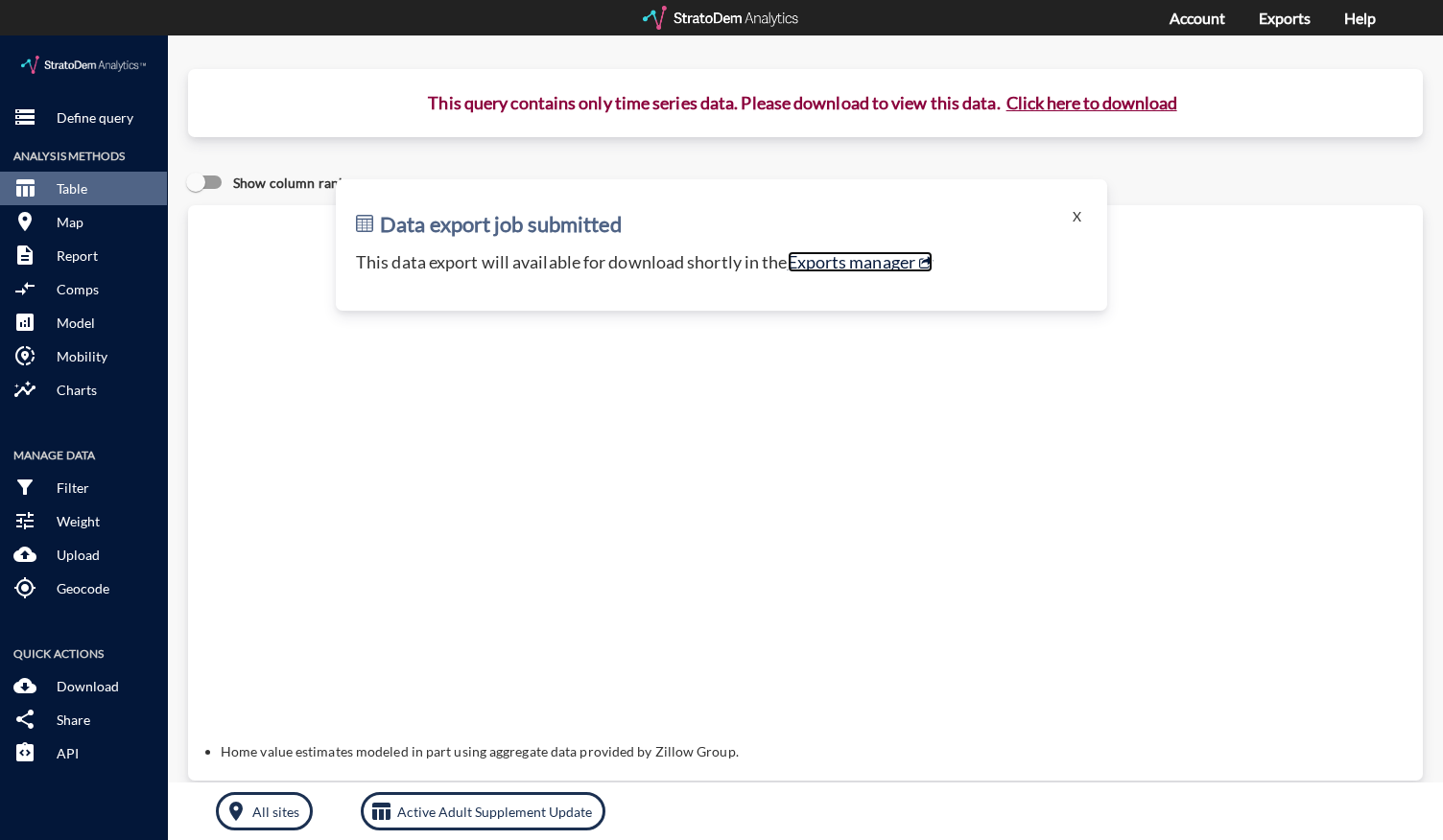 click on "Exports manager" 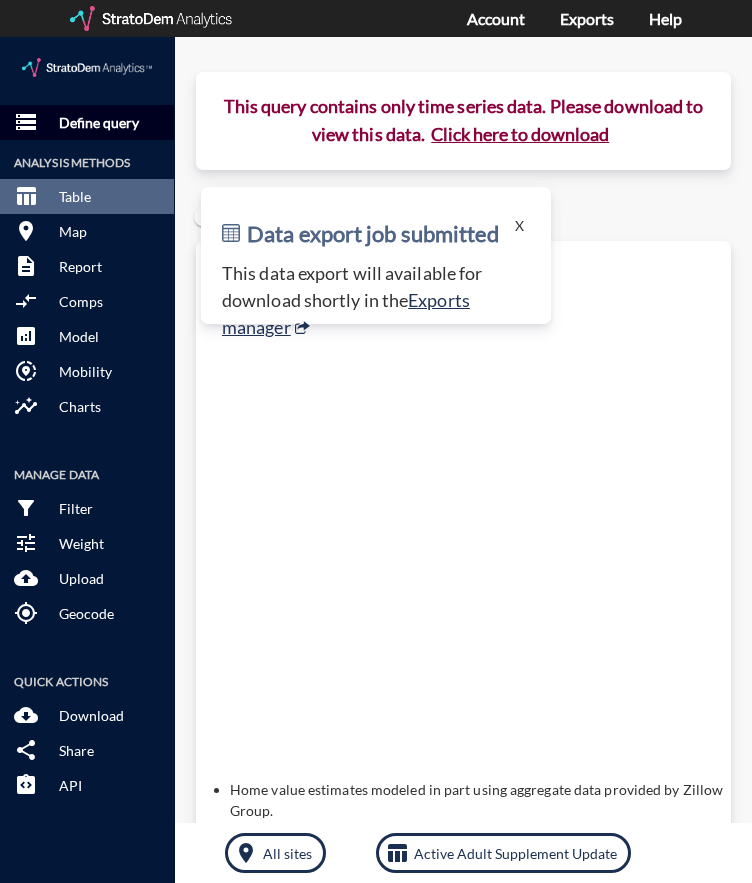 click on "Define query" 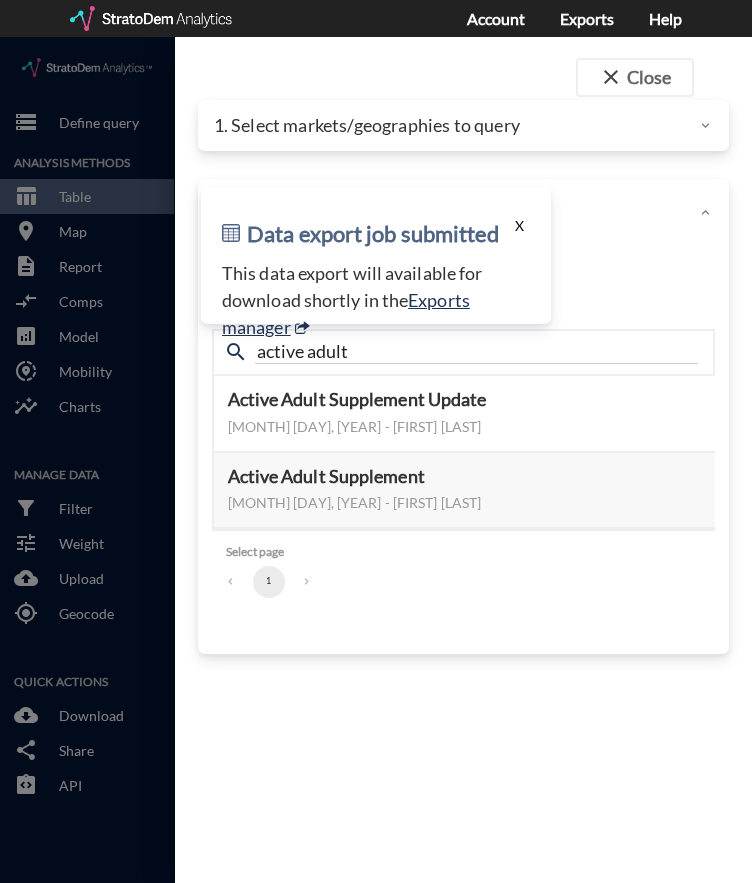 click on "X" 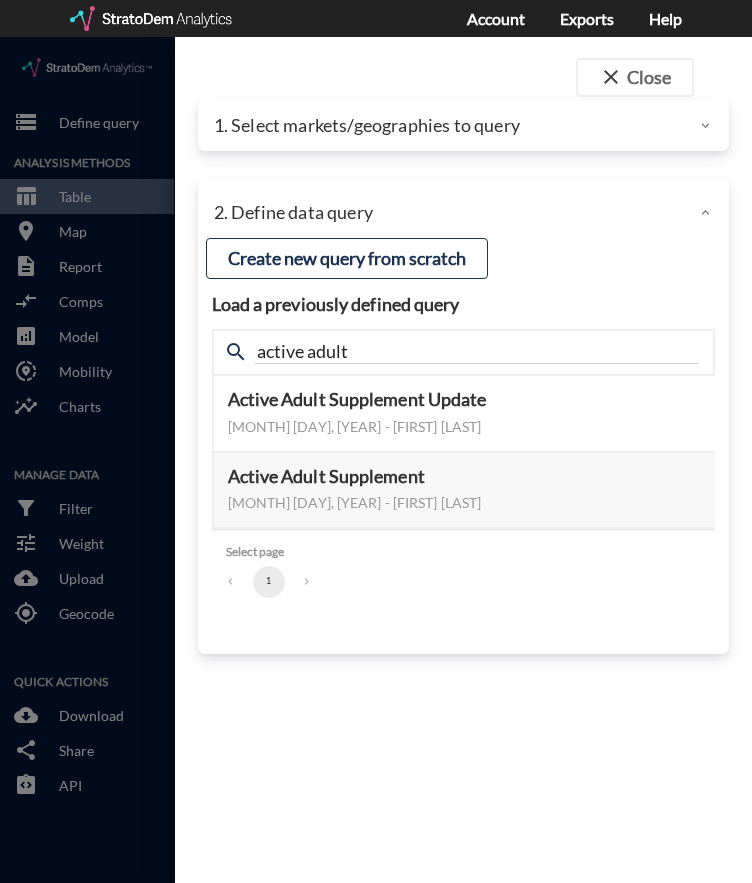 click on "1. Select markets/geographies to query" 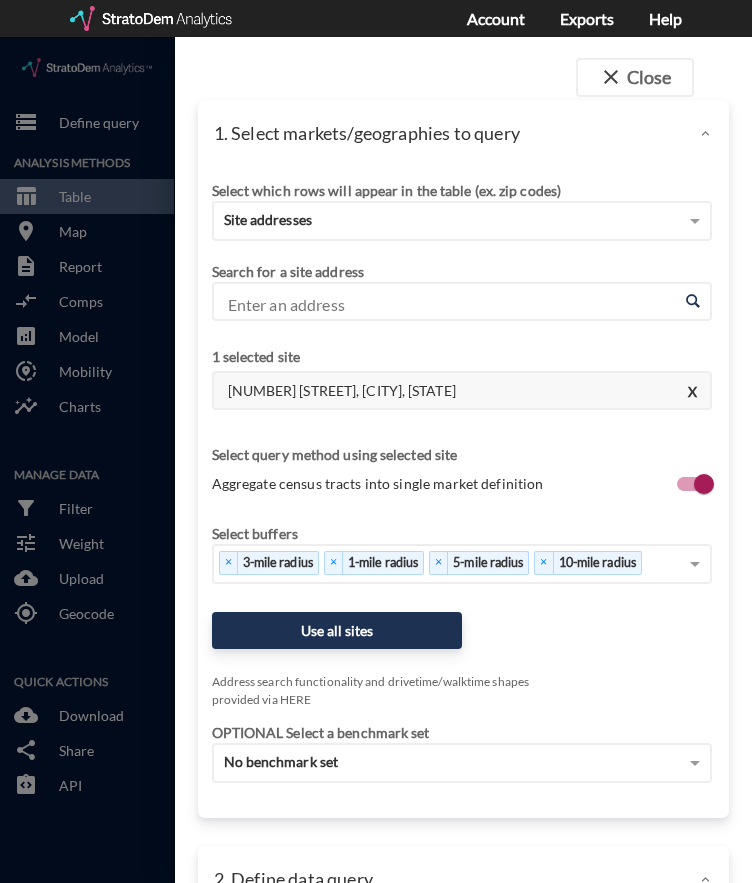 drag, startPoint x: 458, startPoint y: 354, endPoint x: 227, endPoint y: 366, distance: 231.31148 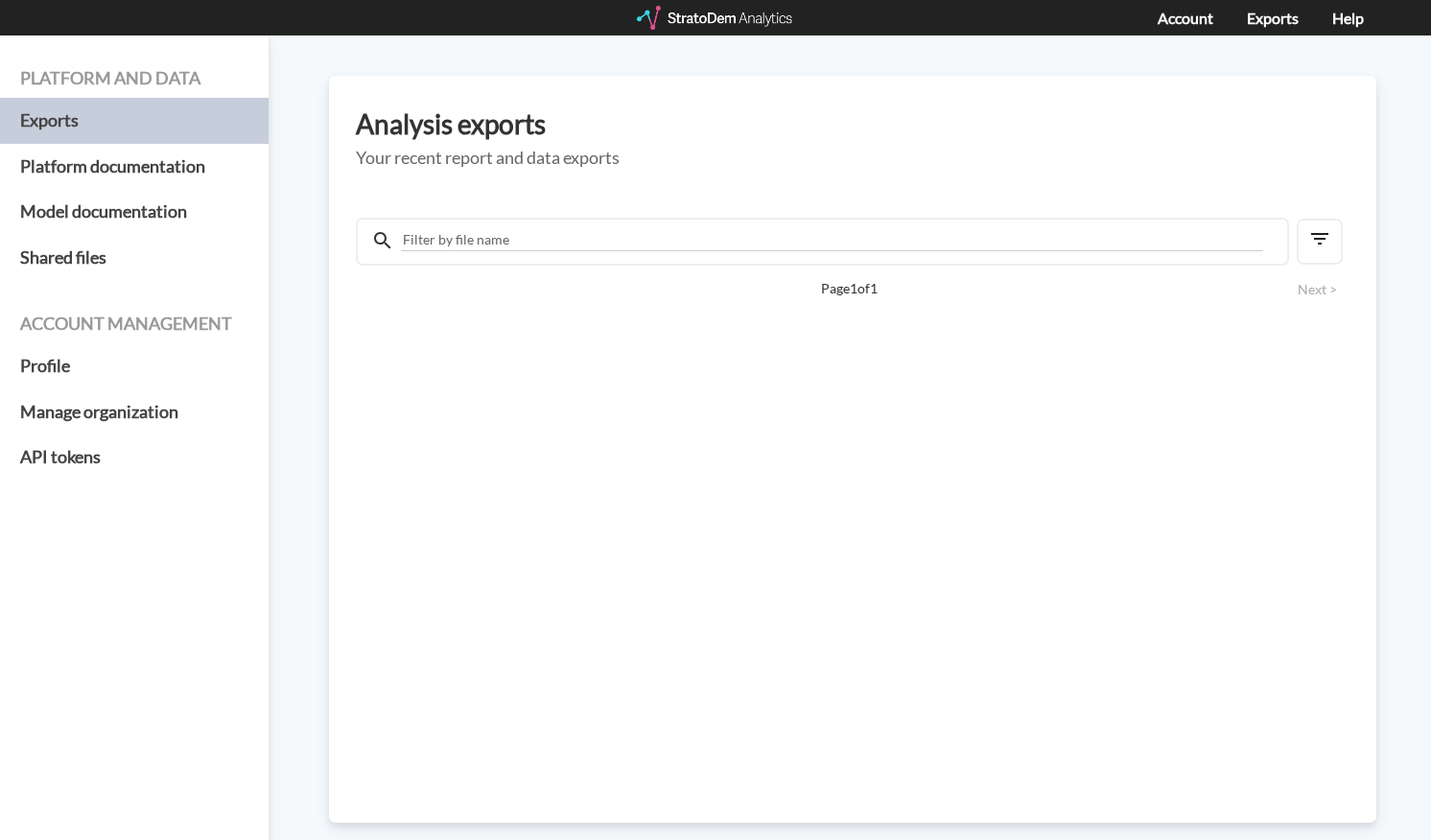 scroll, scrollTop: 0, scrollLeft: 0, axis: both 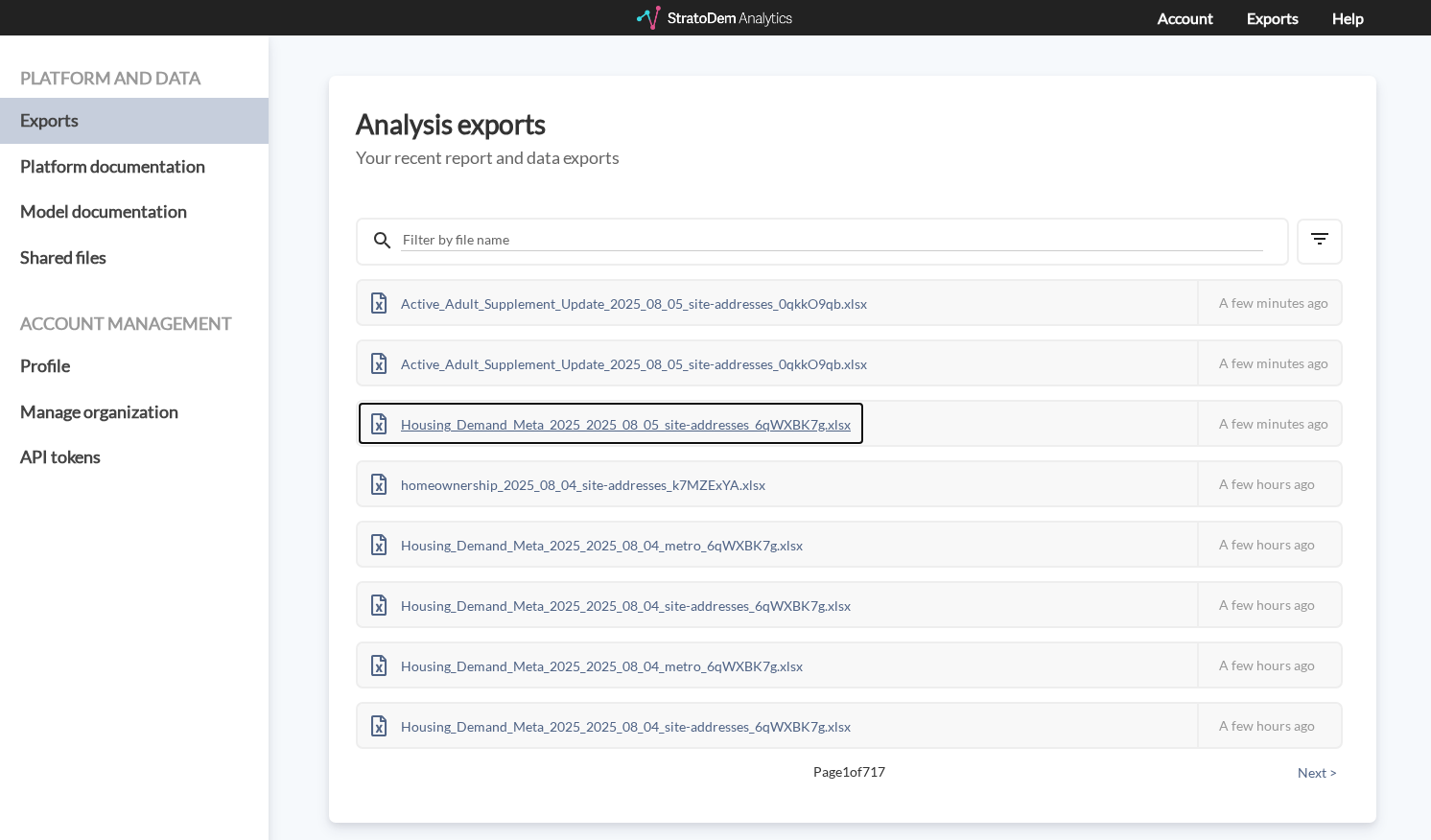 click on "Housing_Demand_Meta_2025_2025_08_05_site-addresses_6qWXBK7g.xlsx" at bounding box center (611, 423) 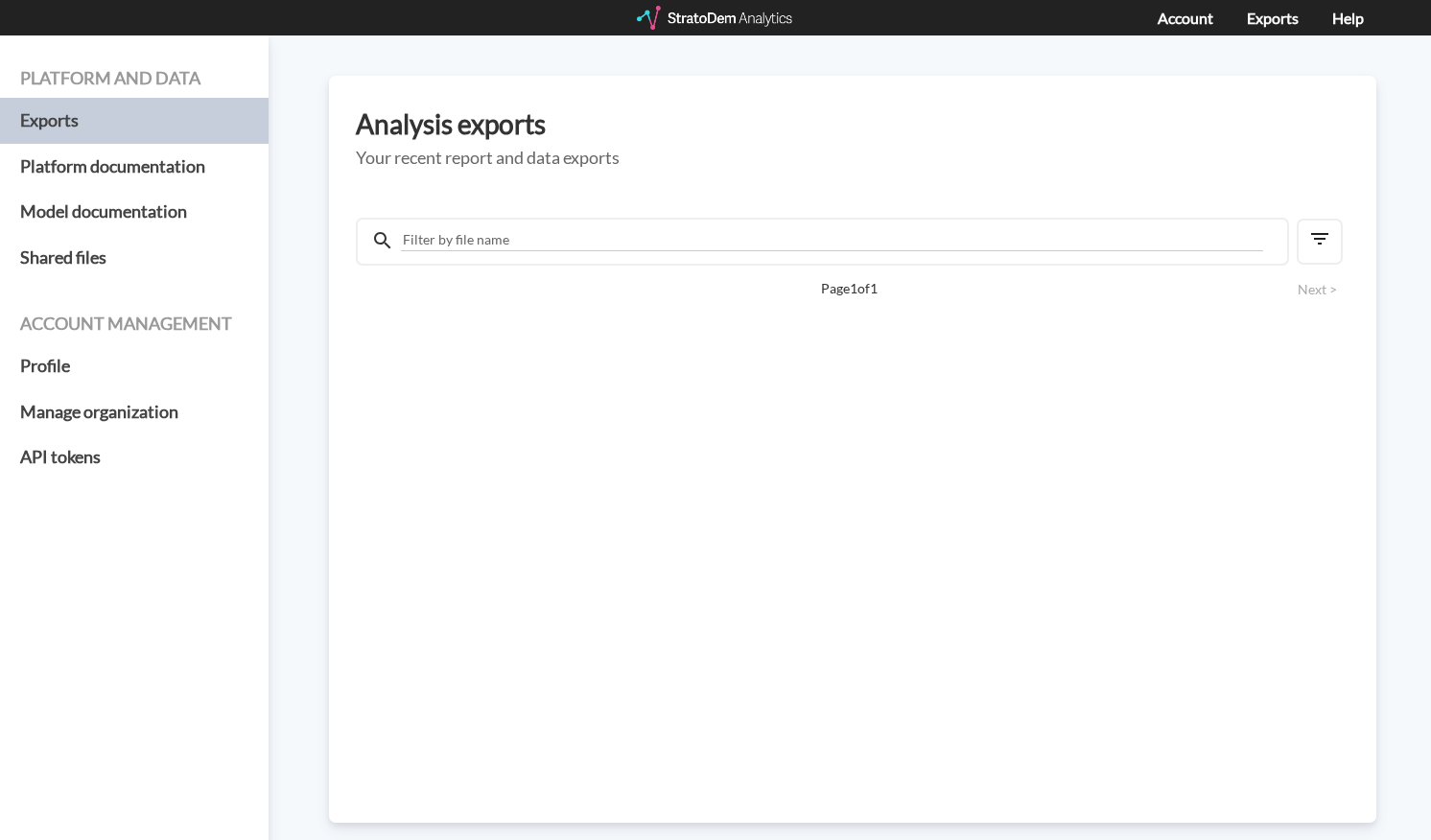 scroll, scrollTop: 0, scrollLeft: 0, axis: both 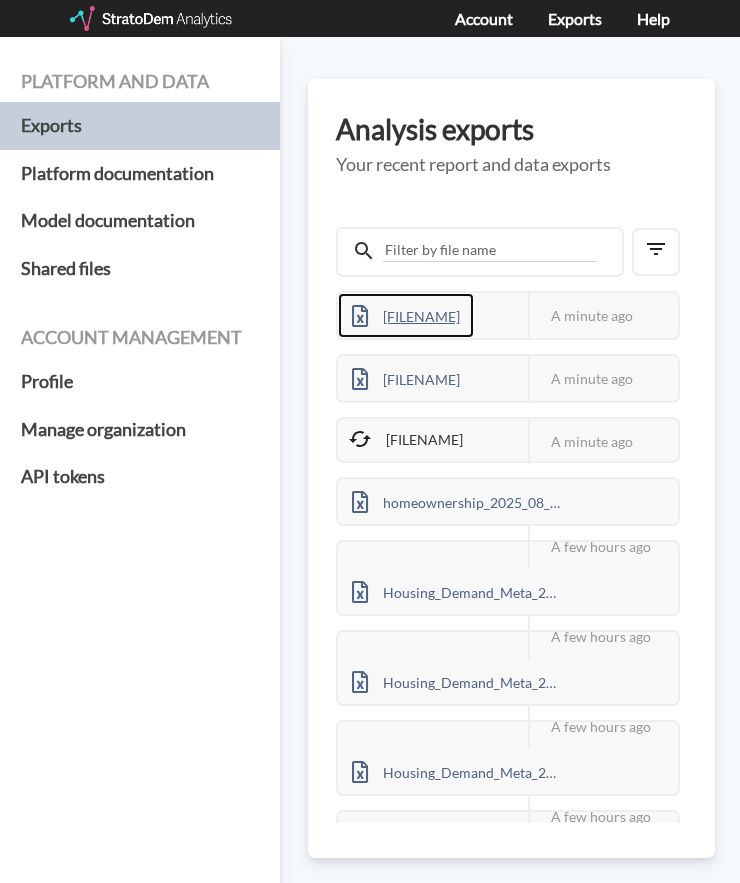 click on "Active_Adult_Supplement_Update_2025_08_05_site-addresses_0qkkO9qb.xlsx" at bounding box center [406, 315] 